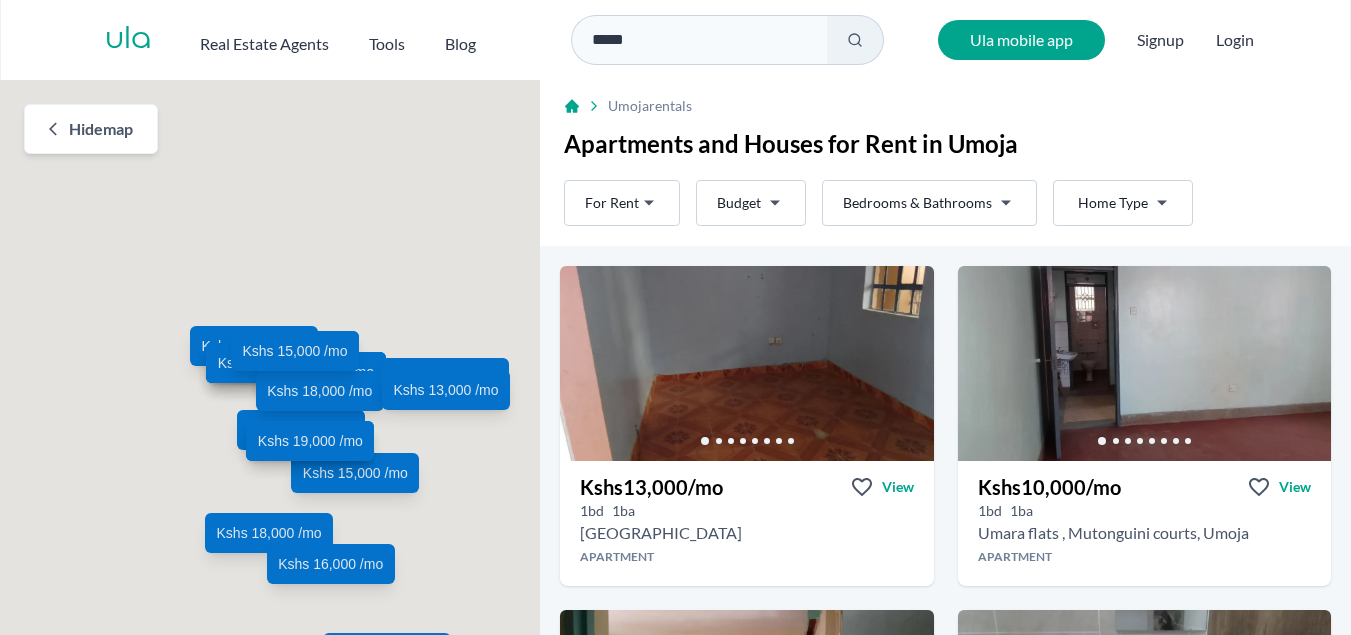 scroll, scrollTop: 0, scrollLeft: 0, axis: both 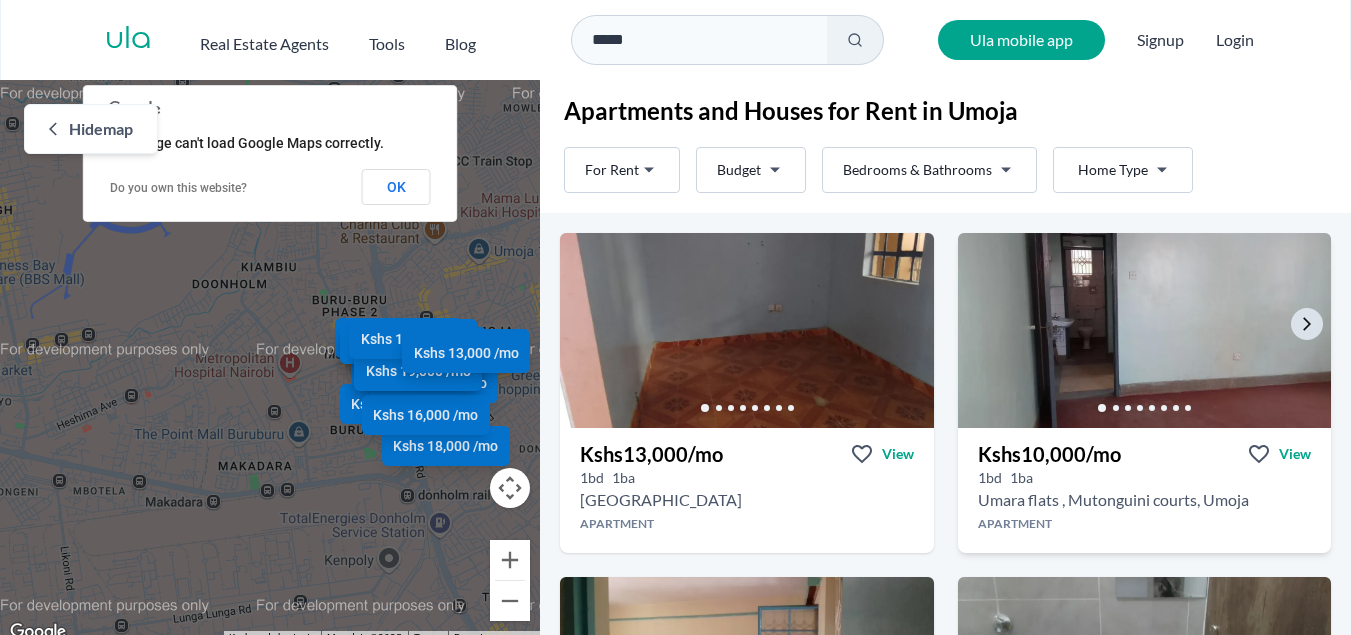 click at bounding box center [1144, 330] 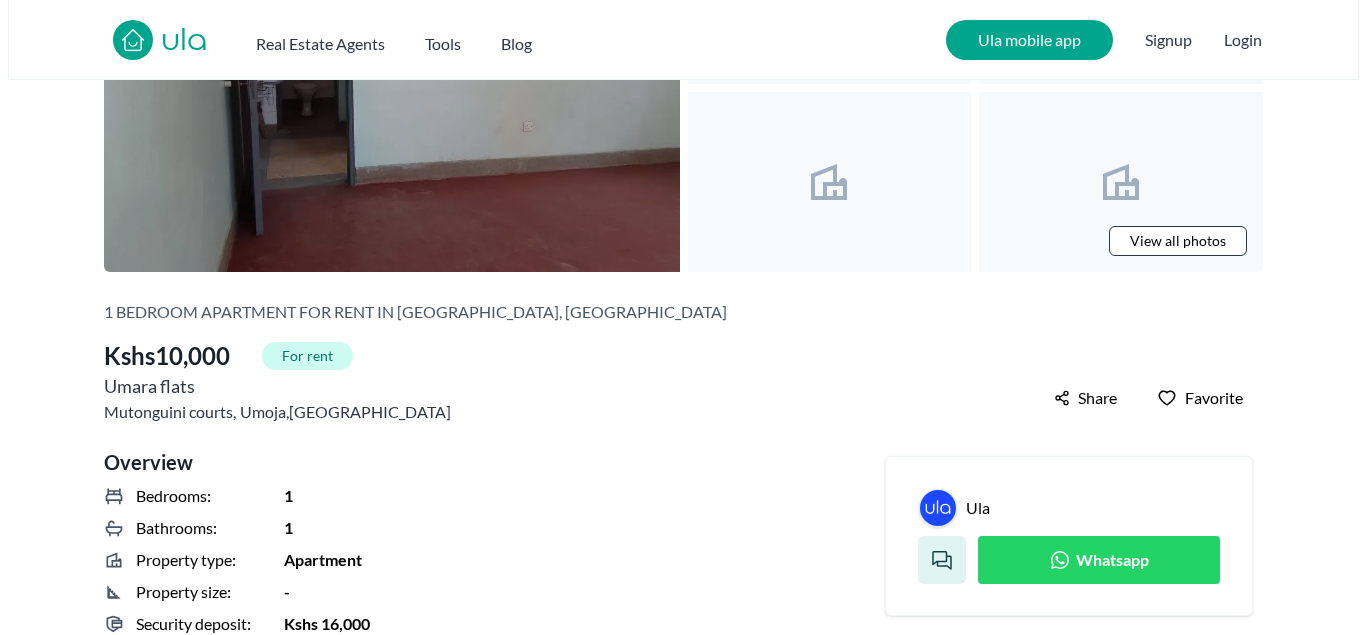 scroll, scrollTop: 100, scrollLeft: 0, axis: vertical 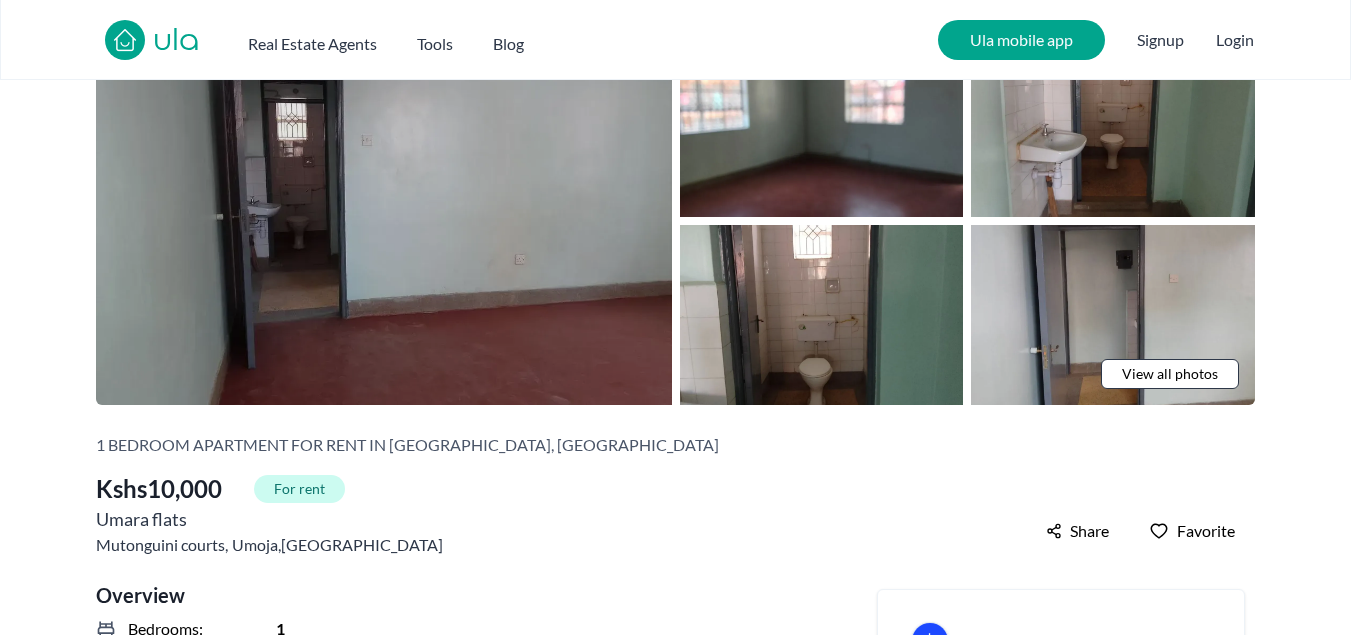 click at bounding box center (384, 220) 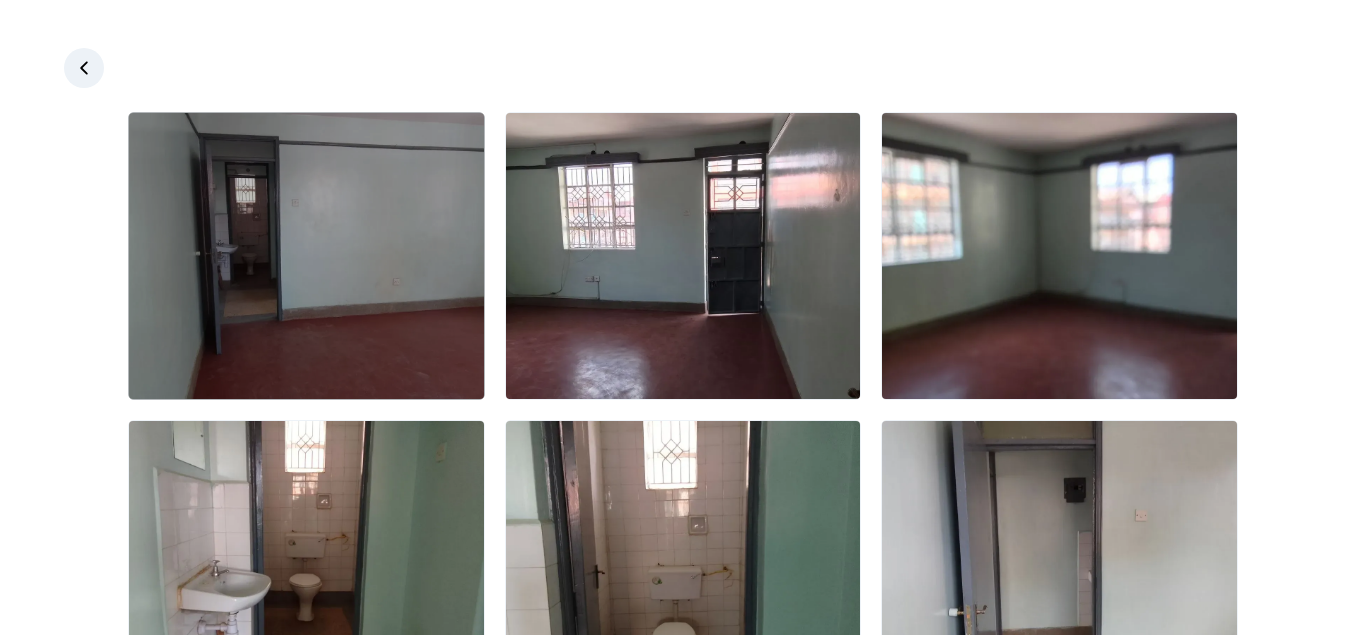 click at bounding box center (306, 256) 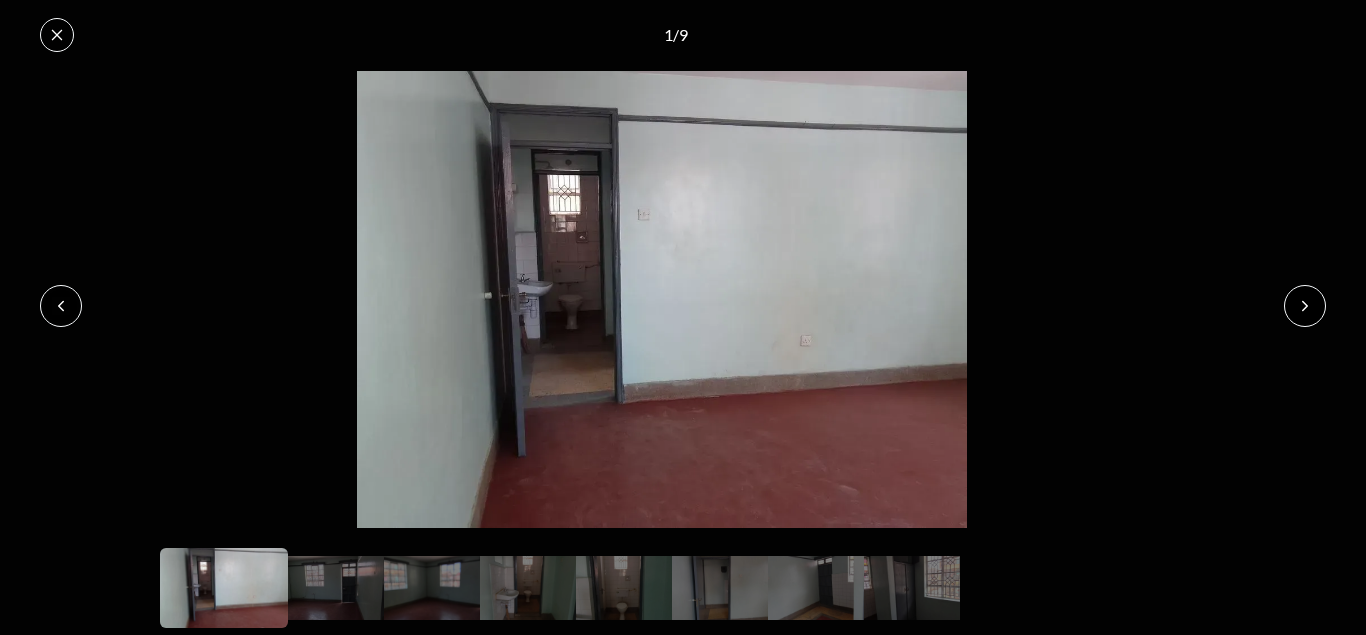 click 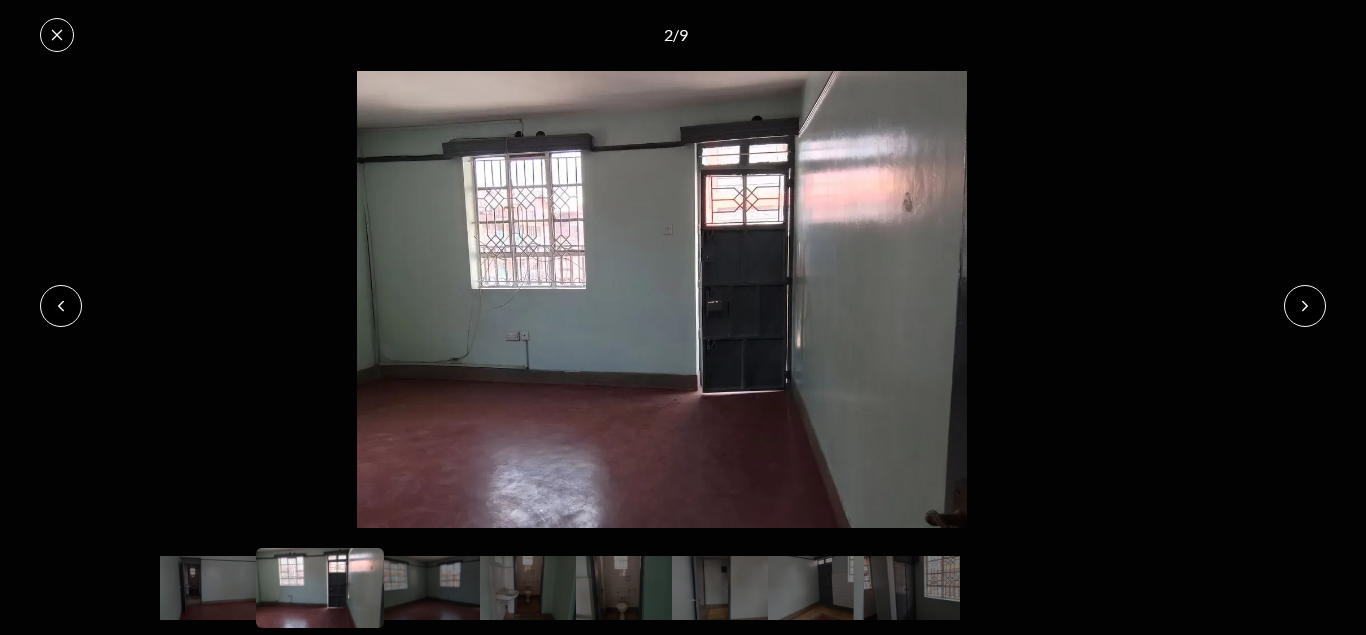 click 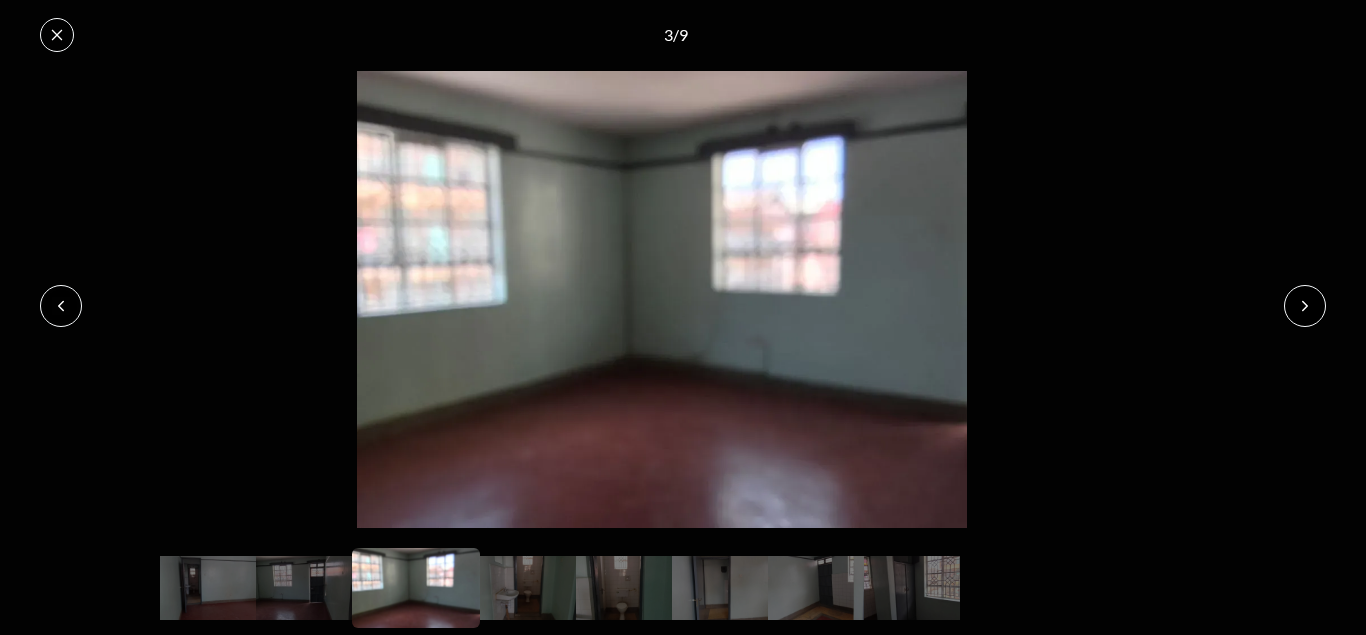 click 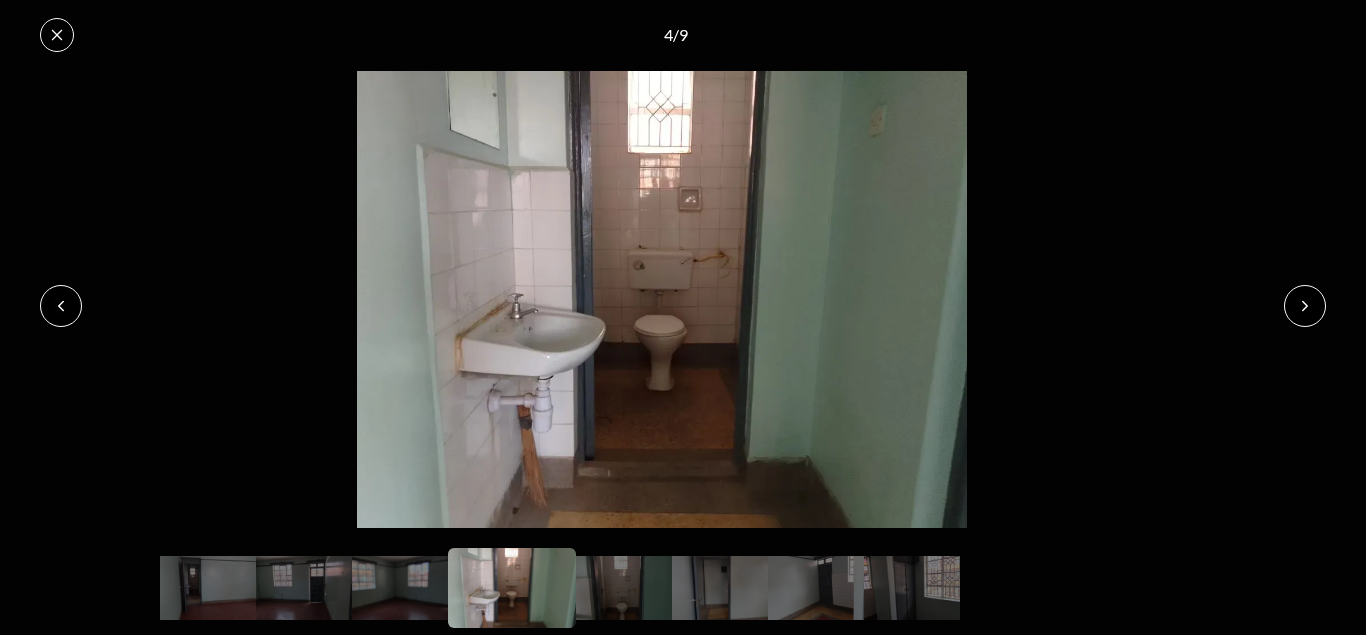 click 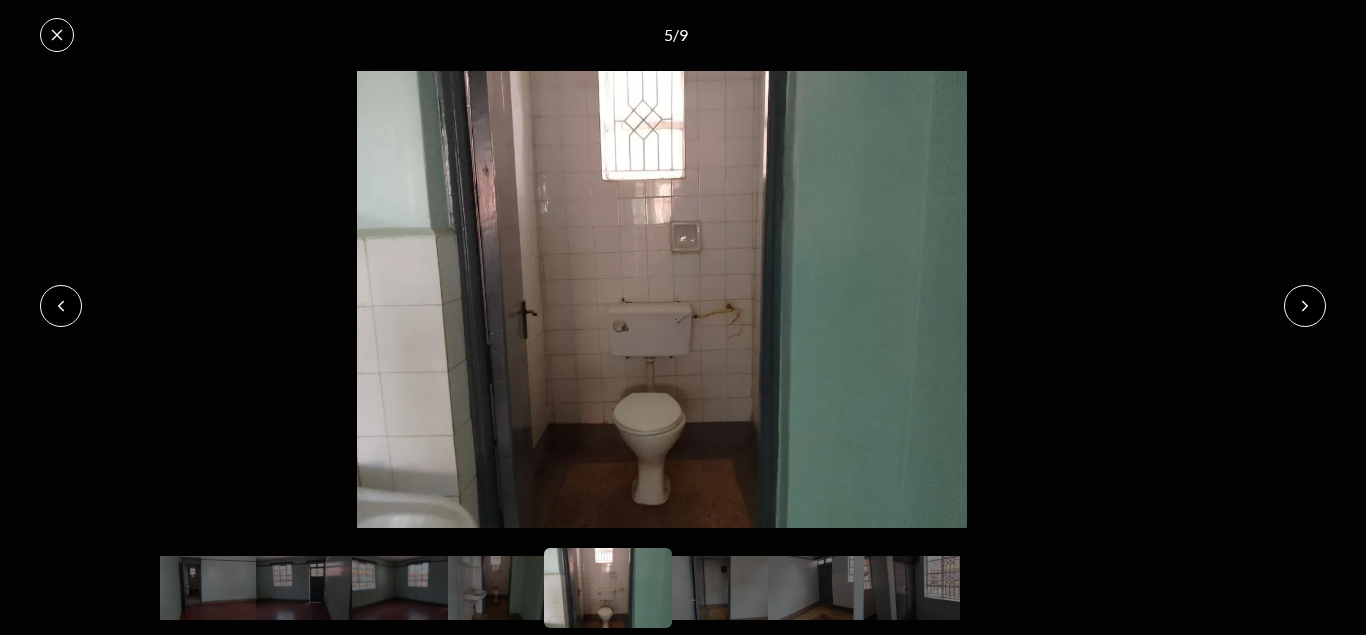 click 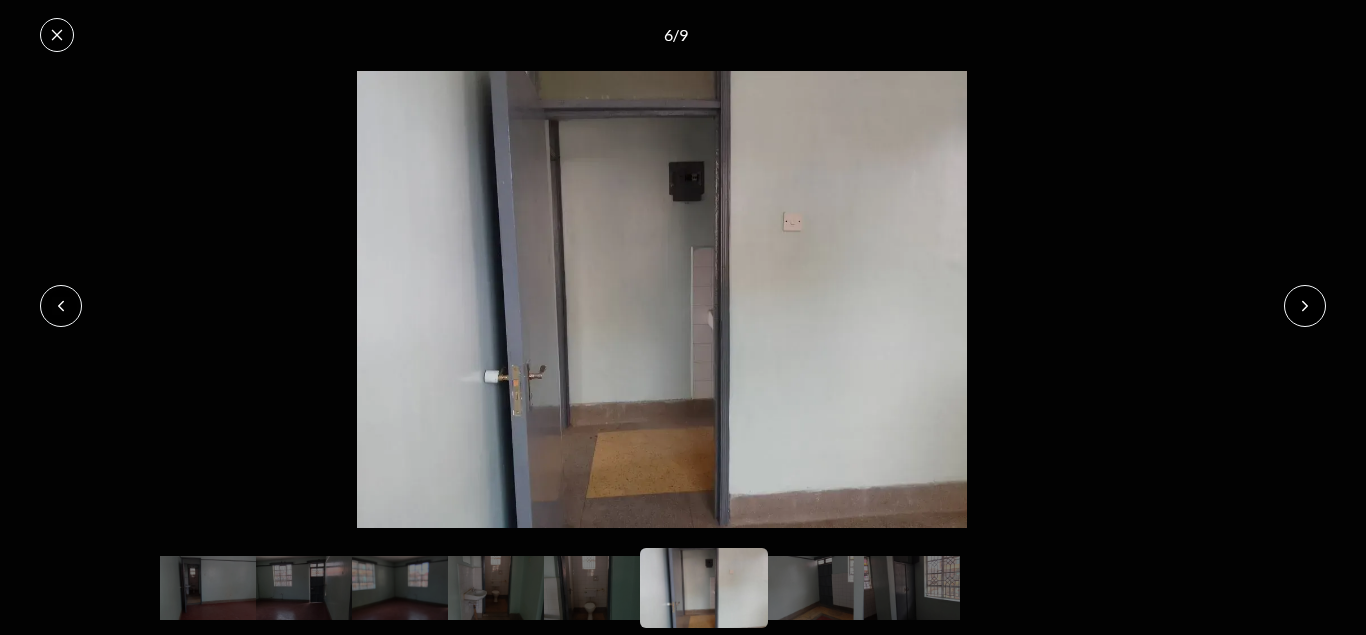 click 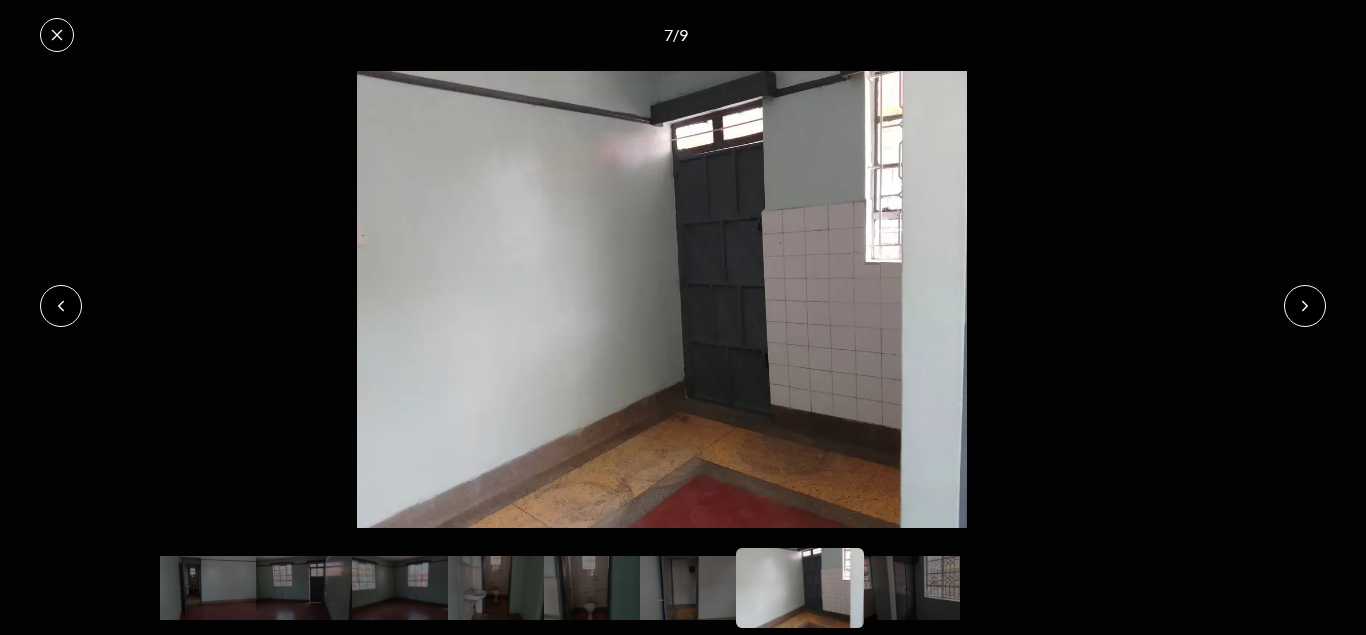 click 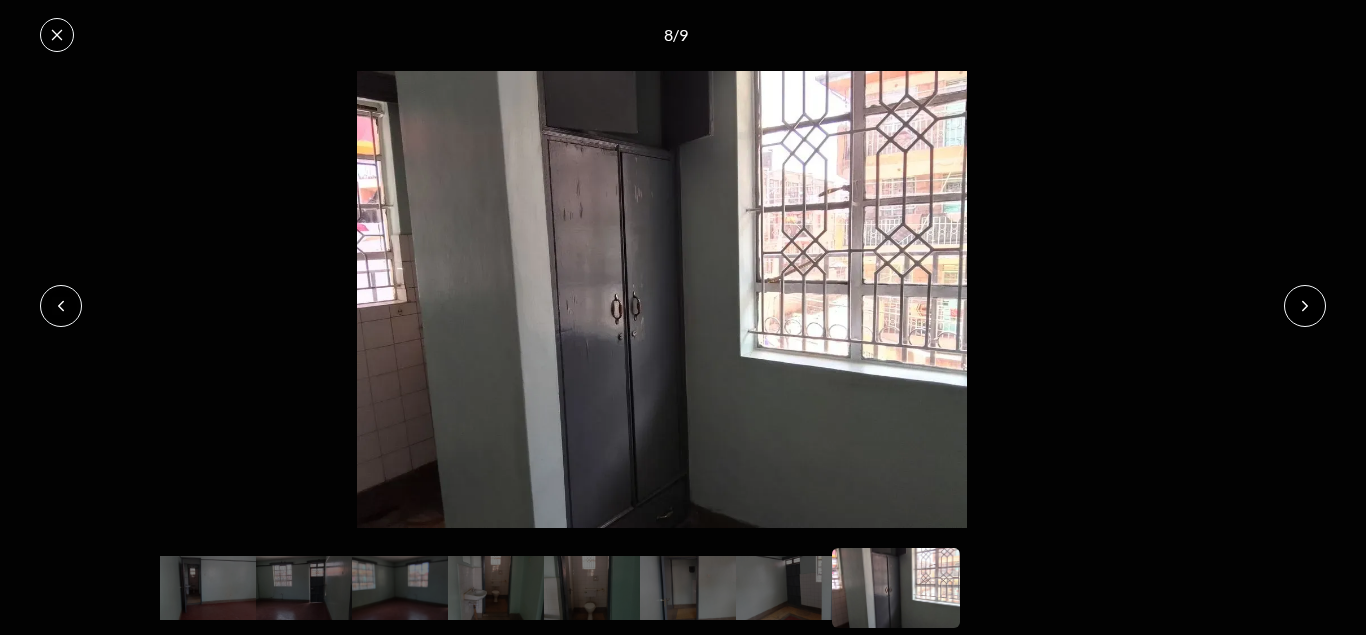 click 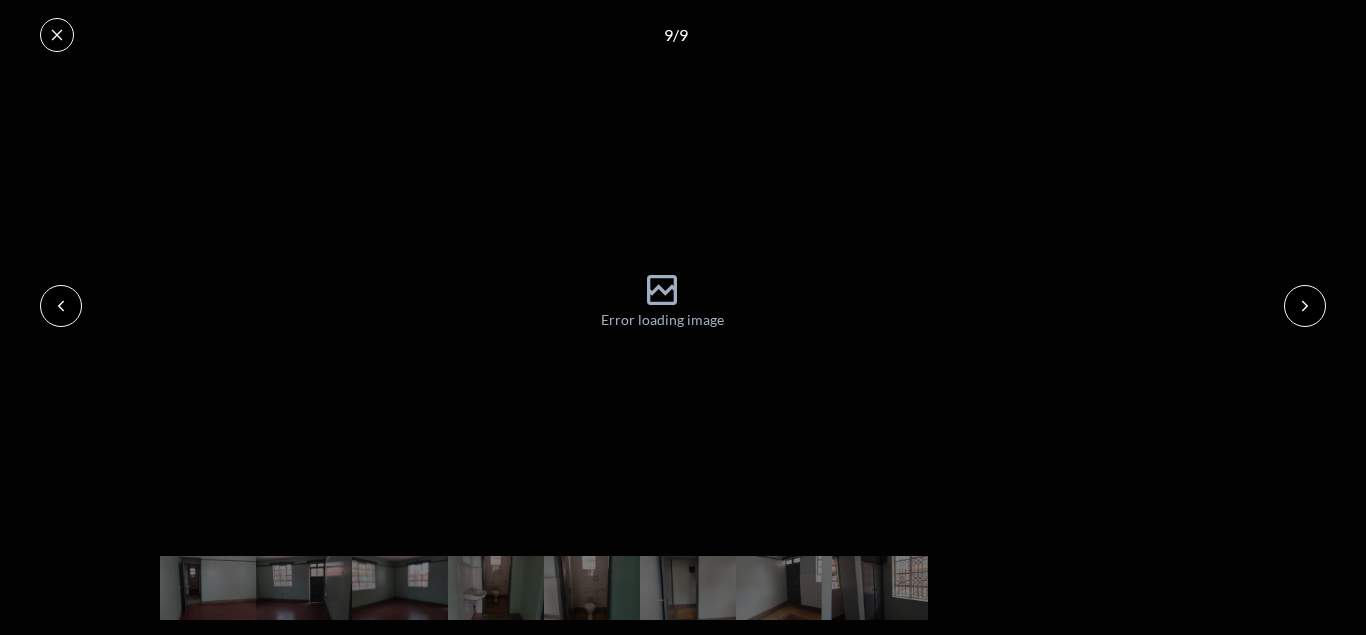 click 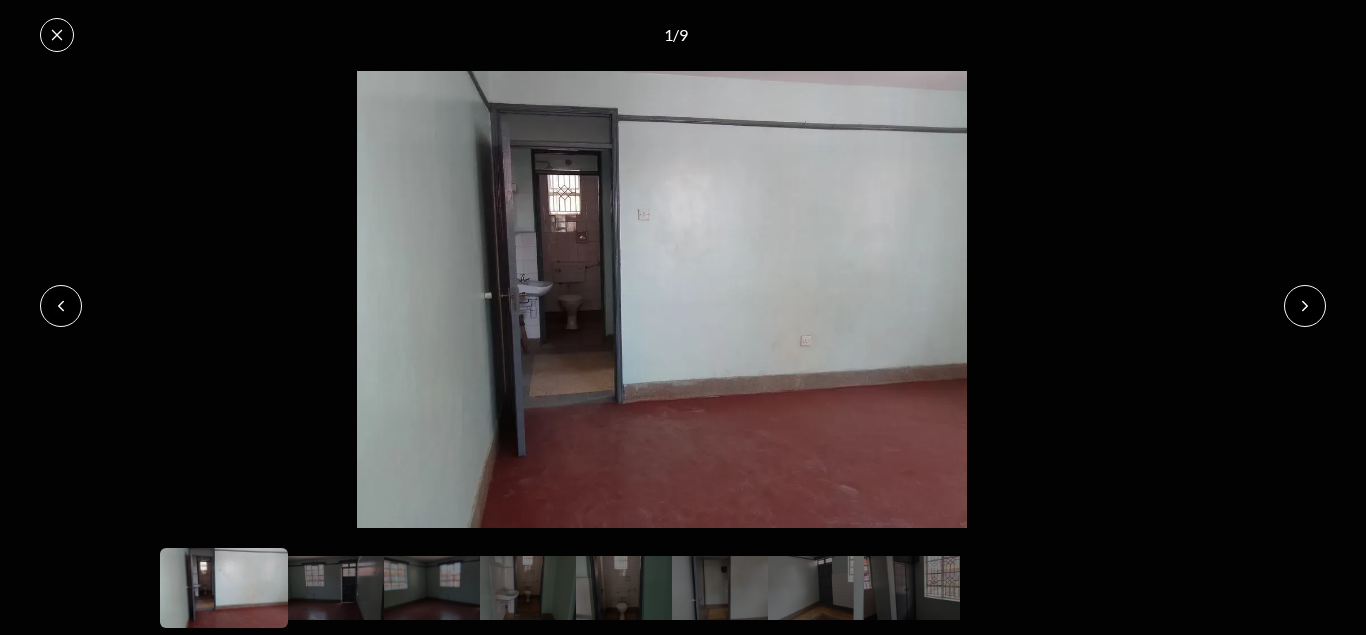 click 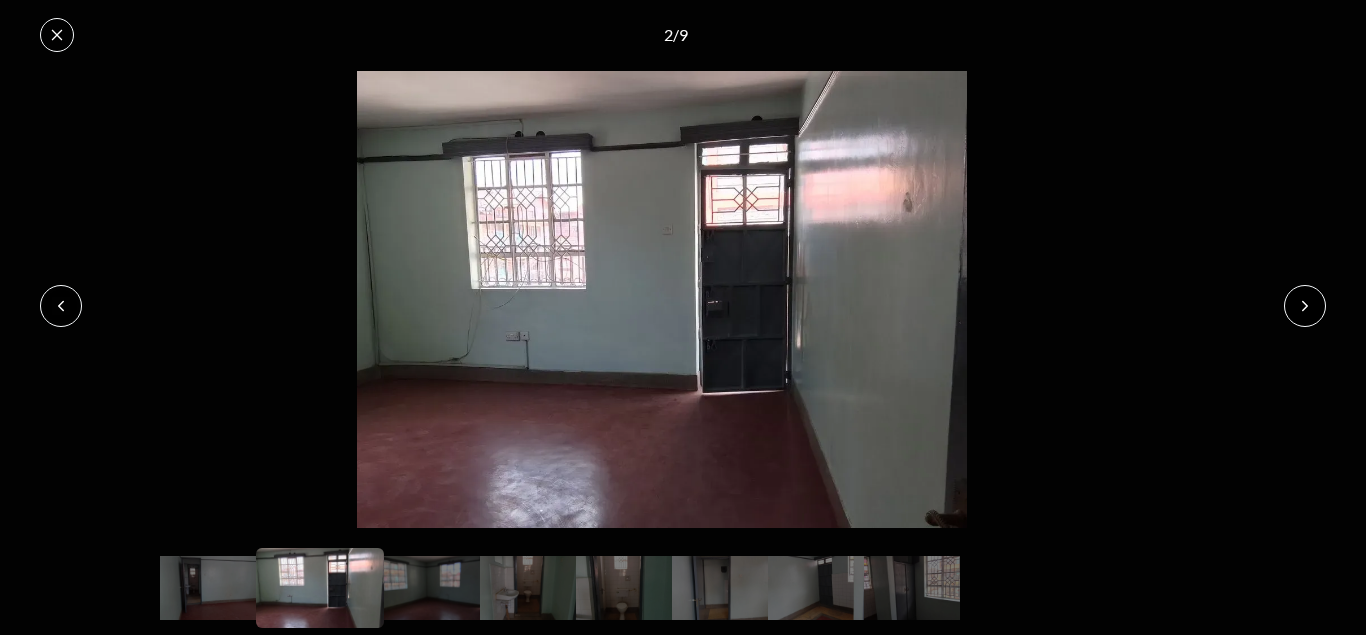click 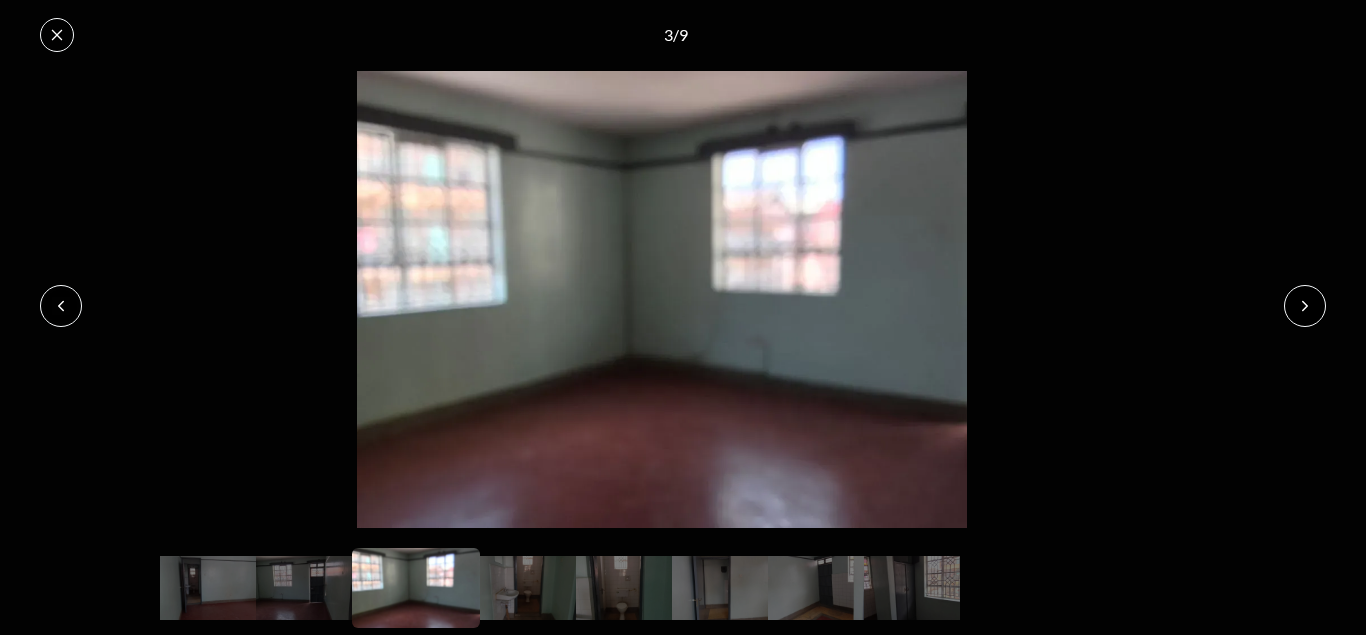 click 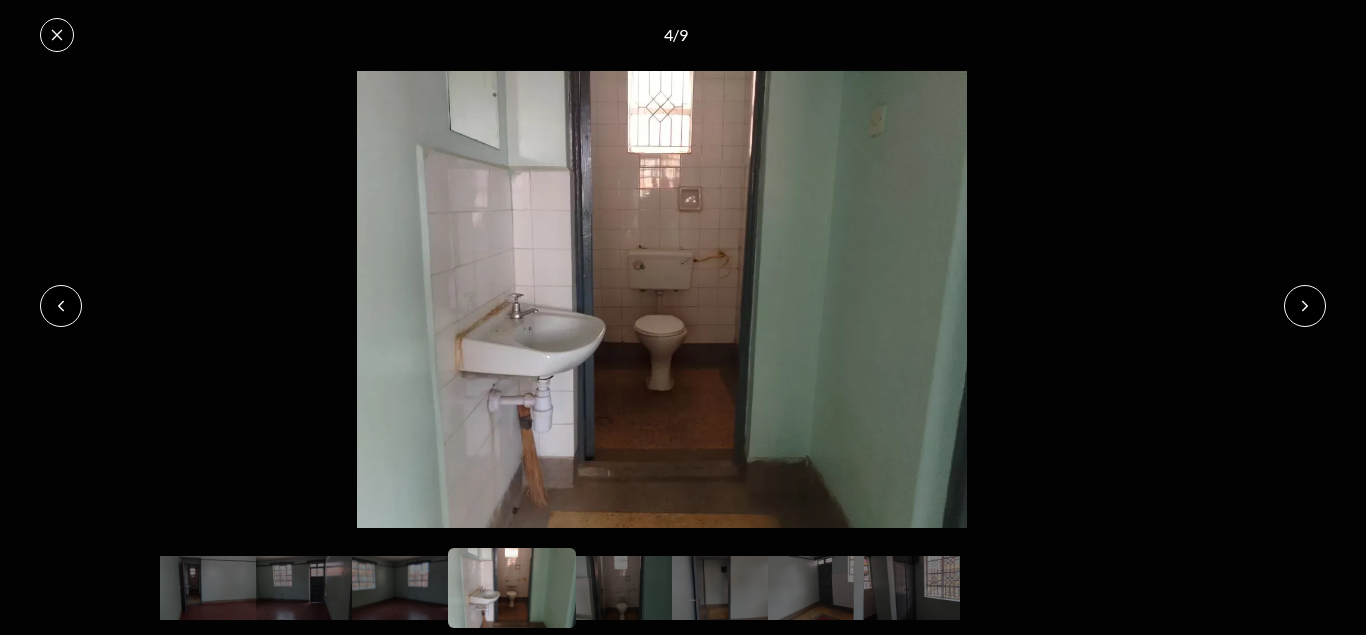 click 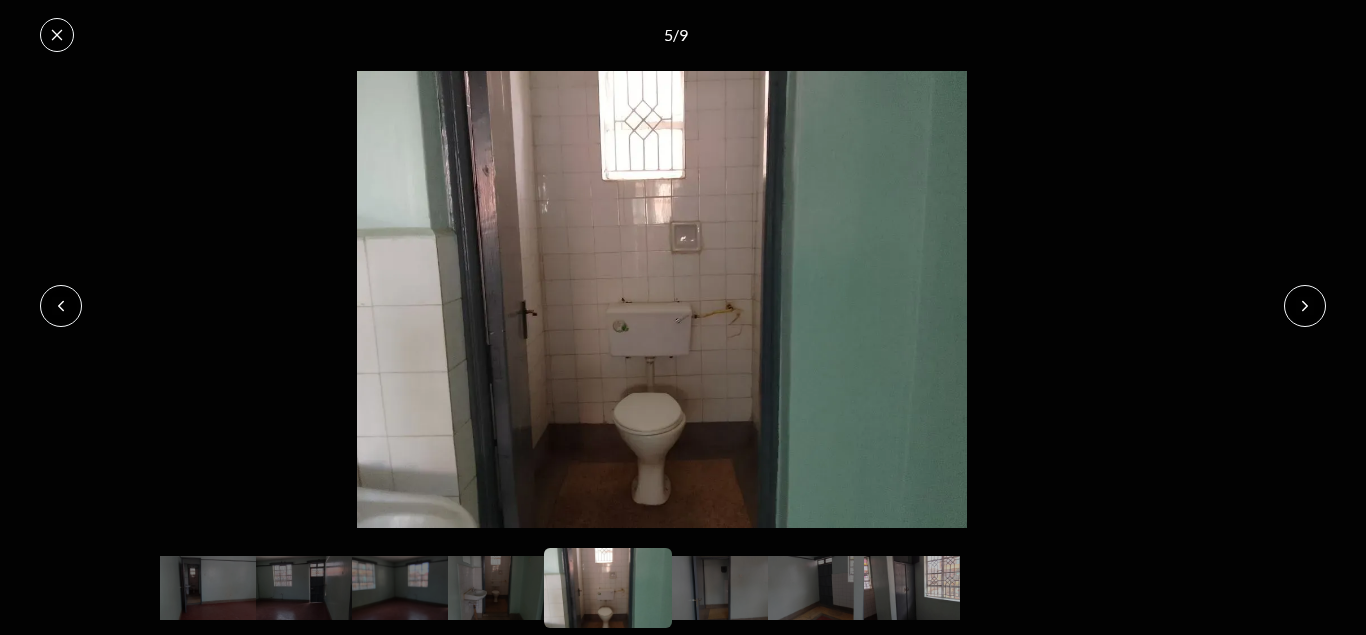 click at bounding box center (912, 588) 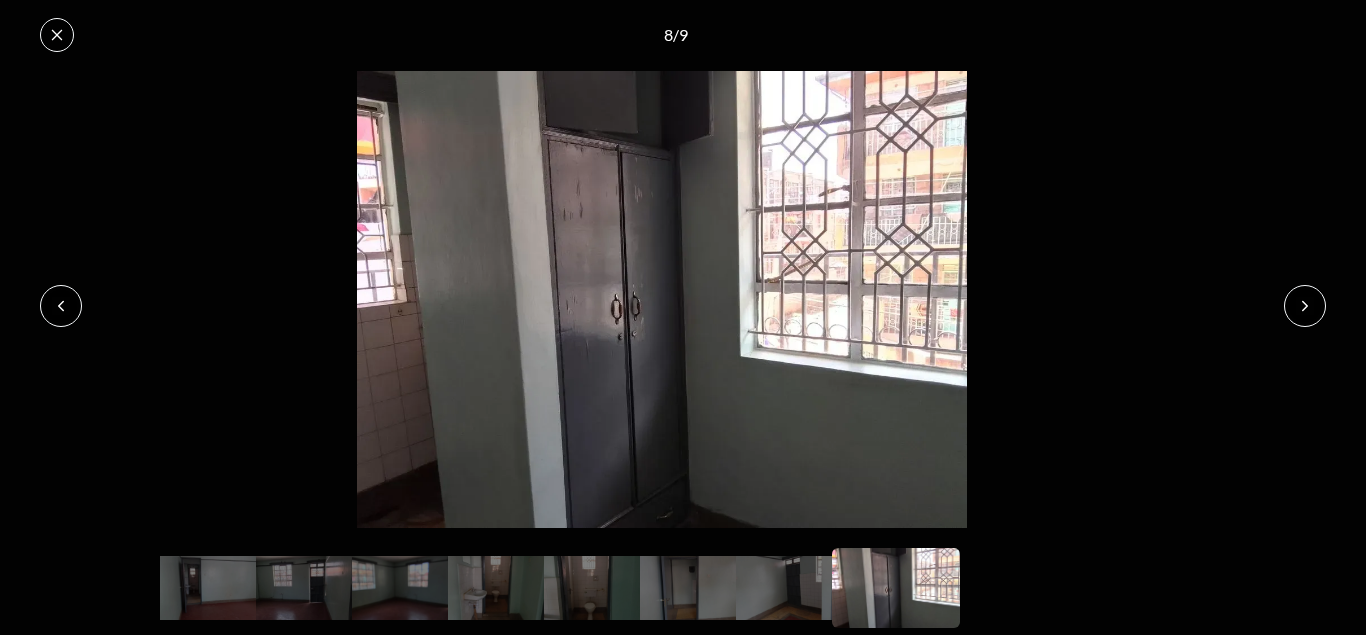 click on "8 / 9" at bounding box center [683, 35] 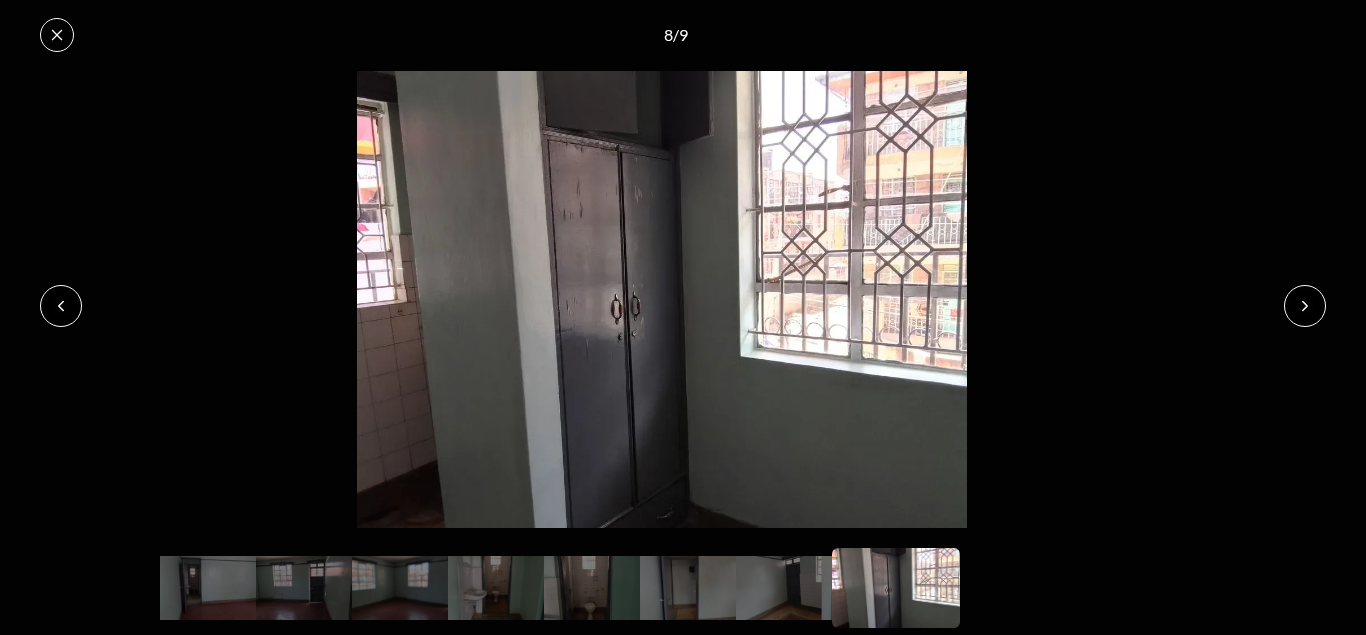 click 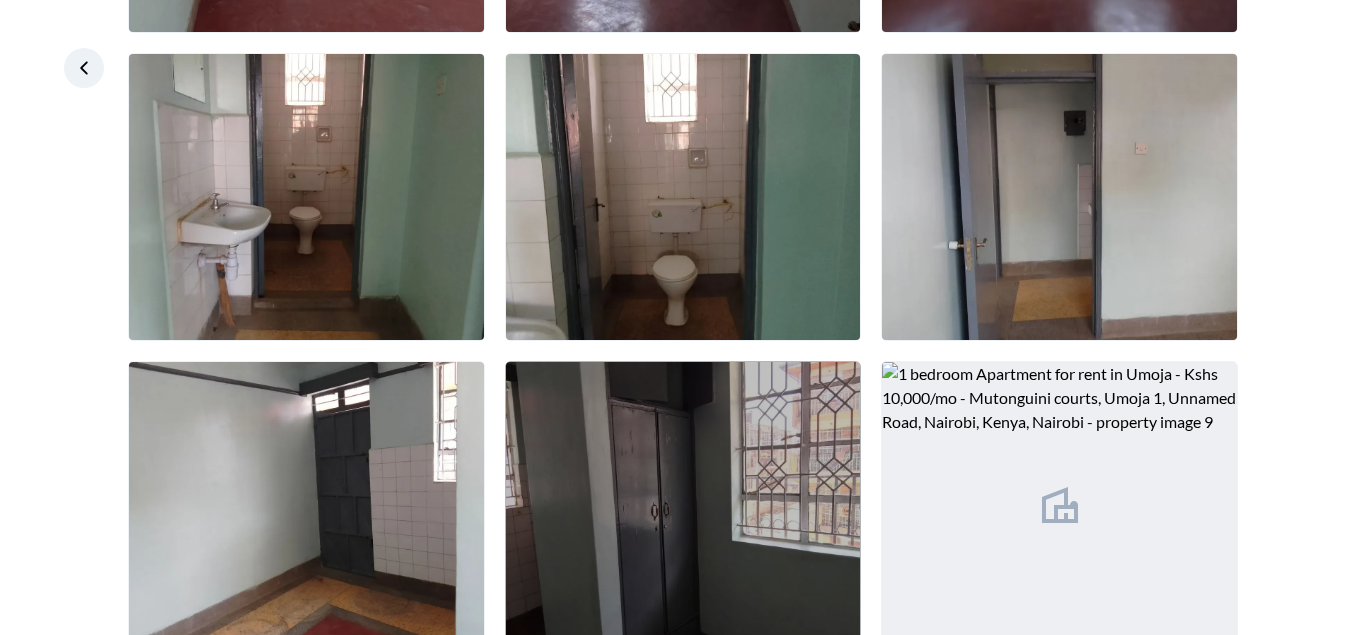 scroll, scrollTop: 429, scrollLeft: 0, axis: vertical 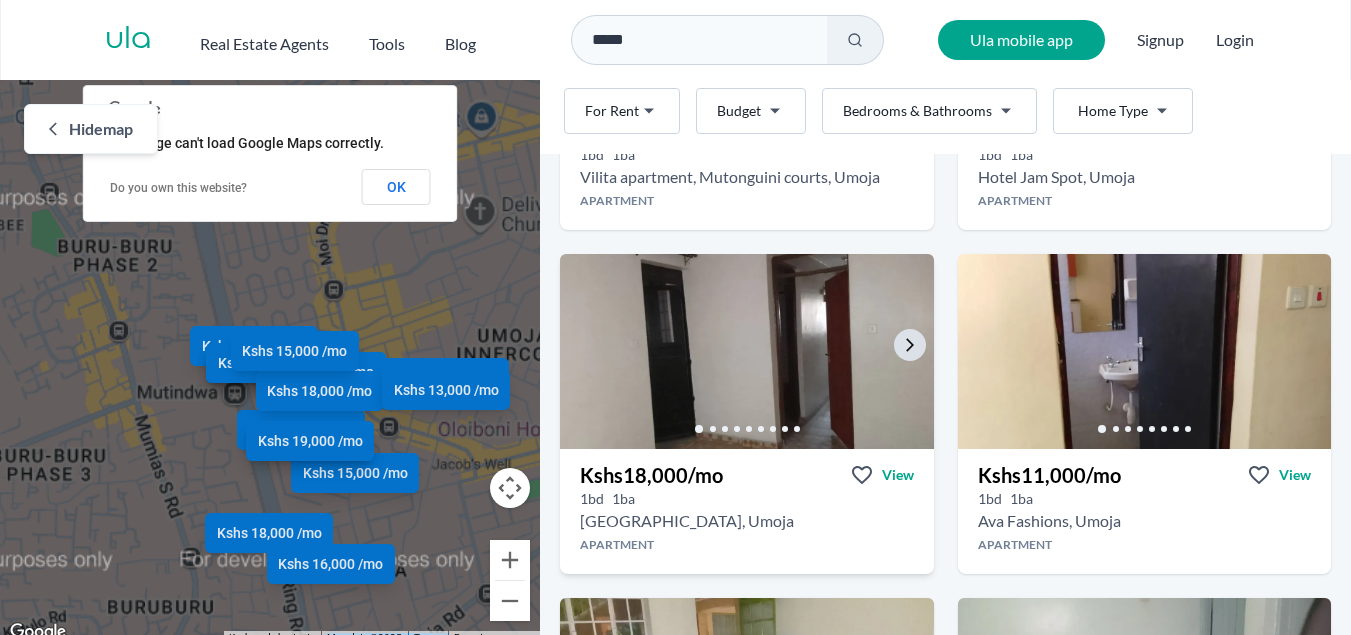 click at bounding box center [747, 351] 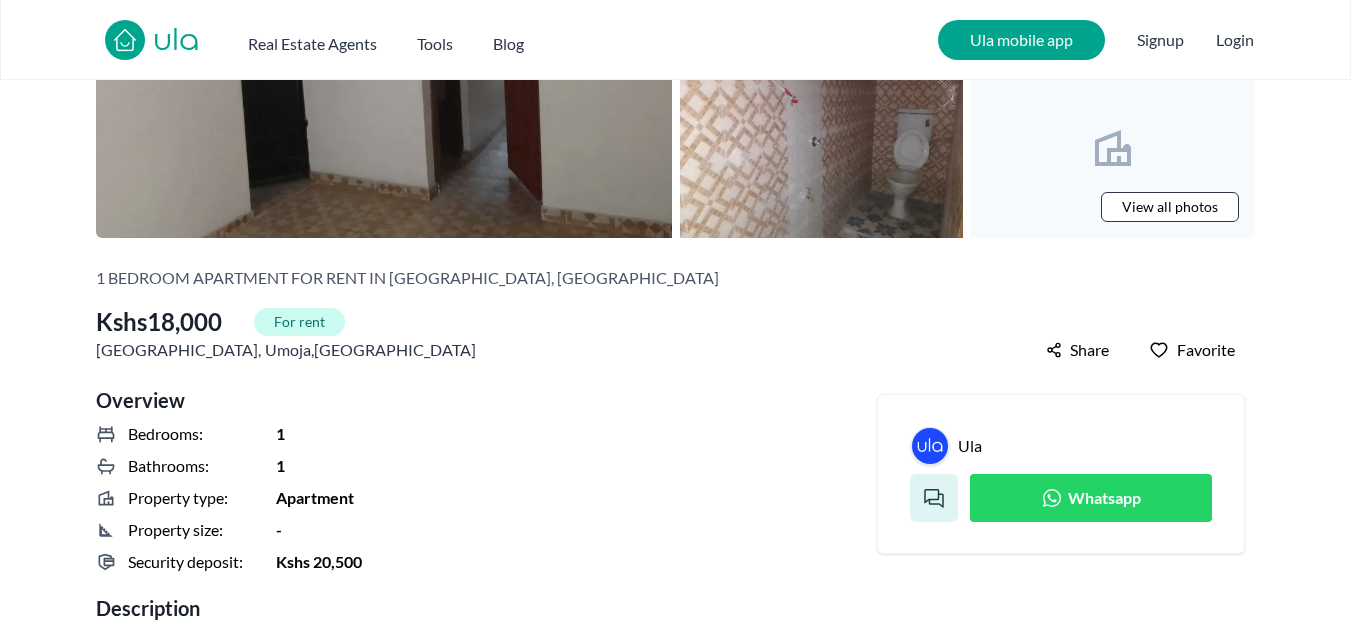 scroll, scrollTop: 133, scrollLeft: 0, axis: vertical 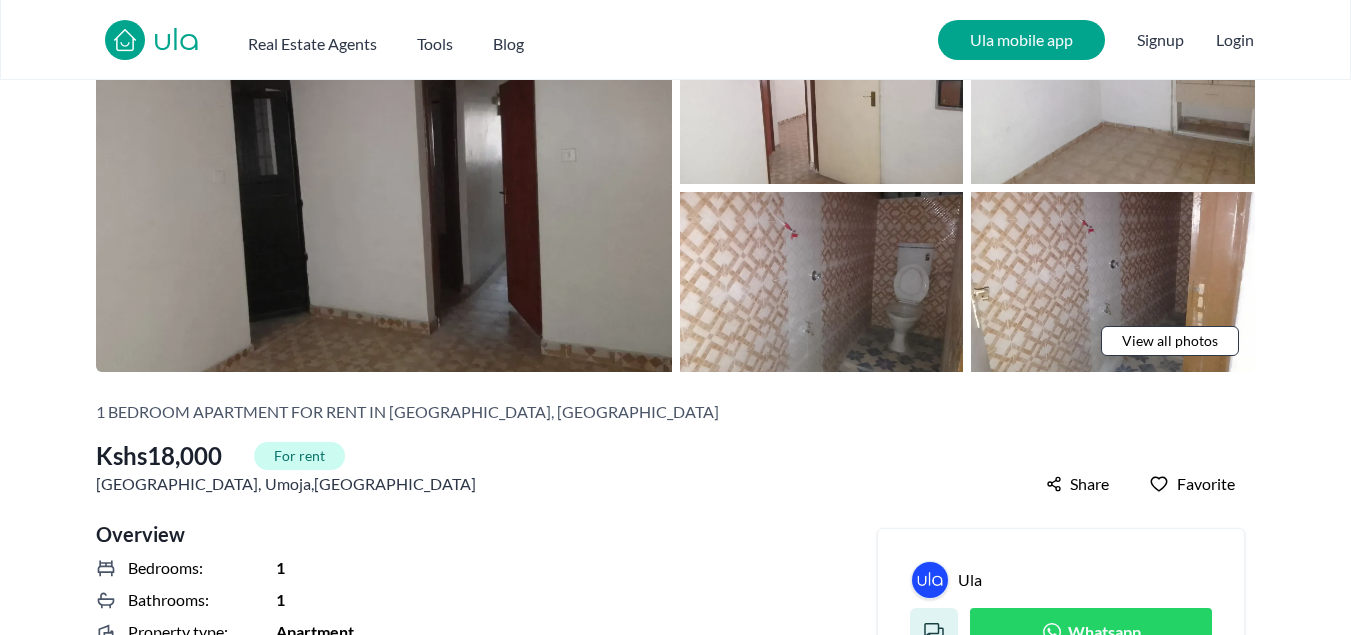 click at bounding box center (384, 187) 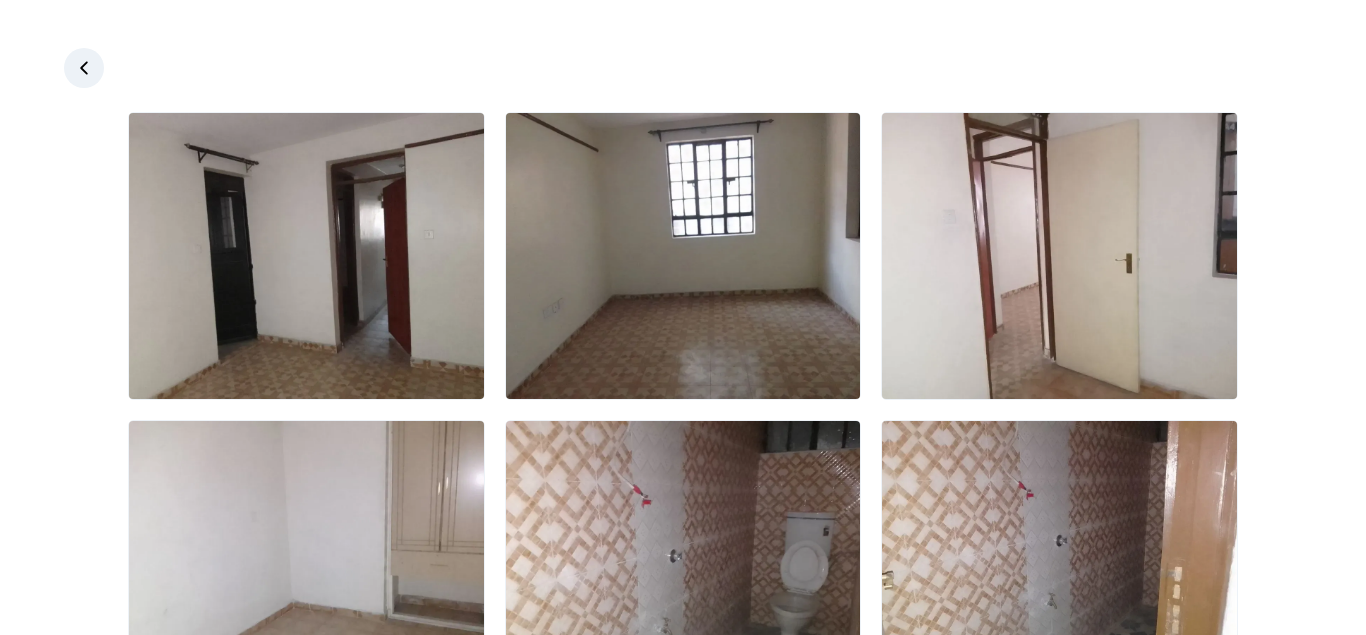click 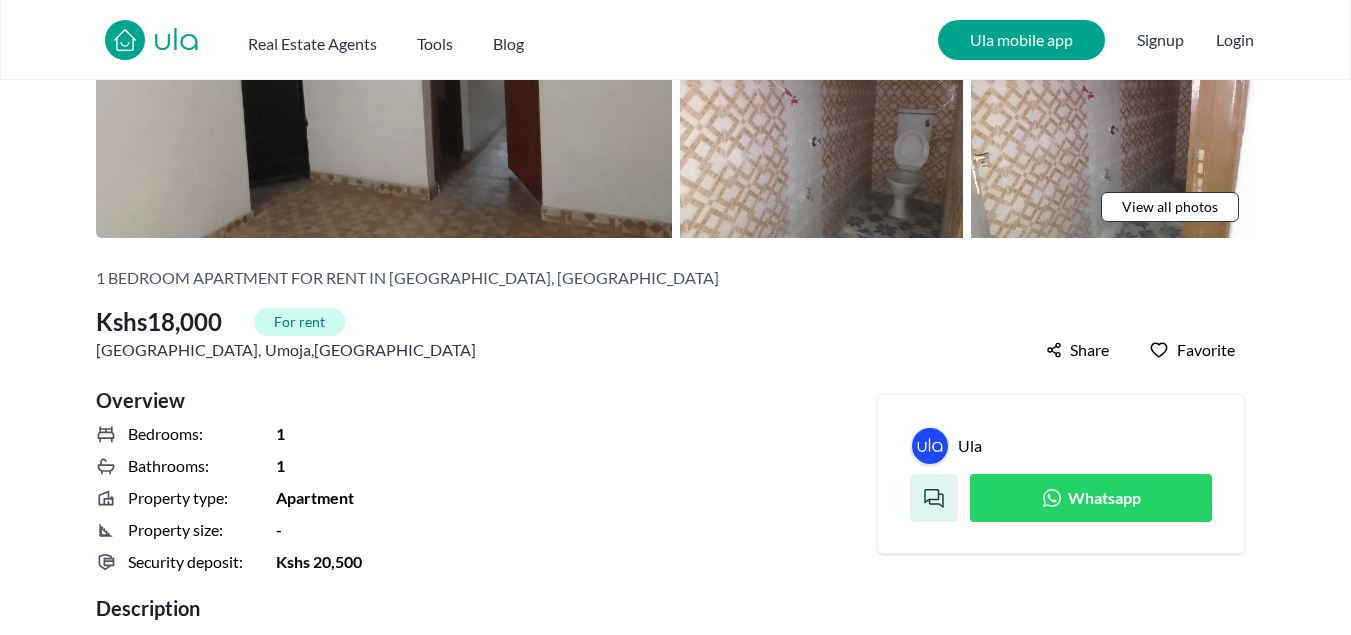 scroll, scrollTop: 367, scrollLeft: 0, axis: vertical 